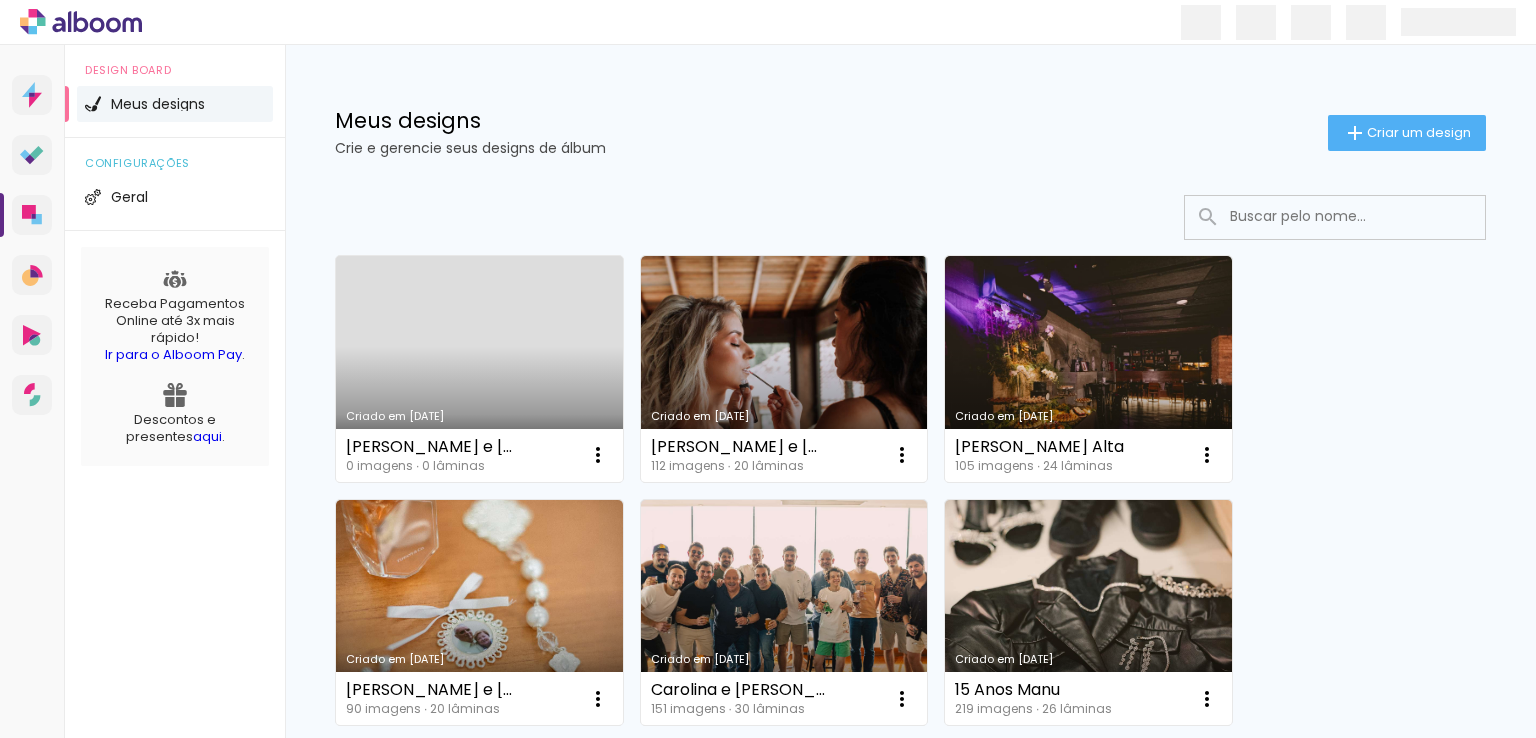 scroll, scrollTop: 0, scrollLeft: 0, axis: both 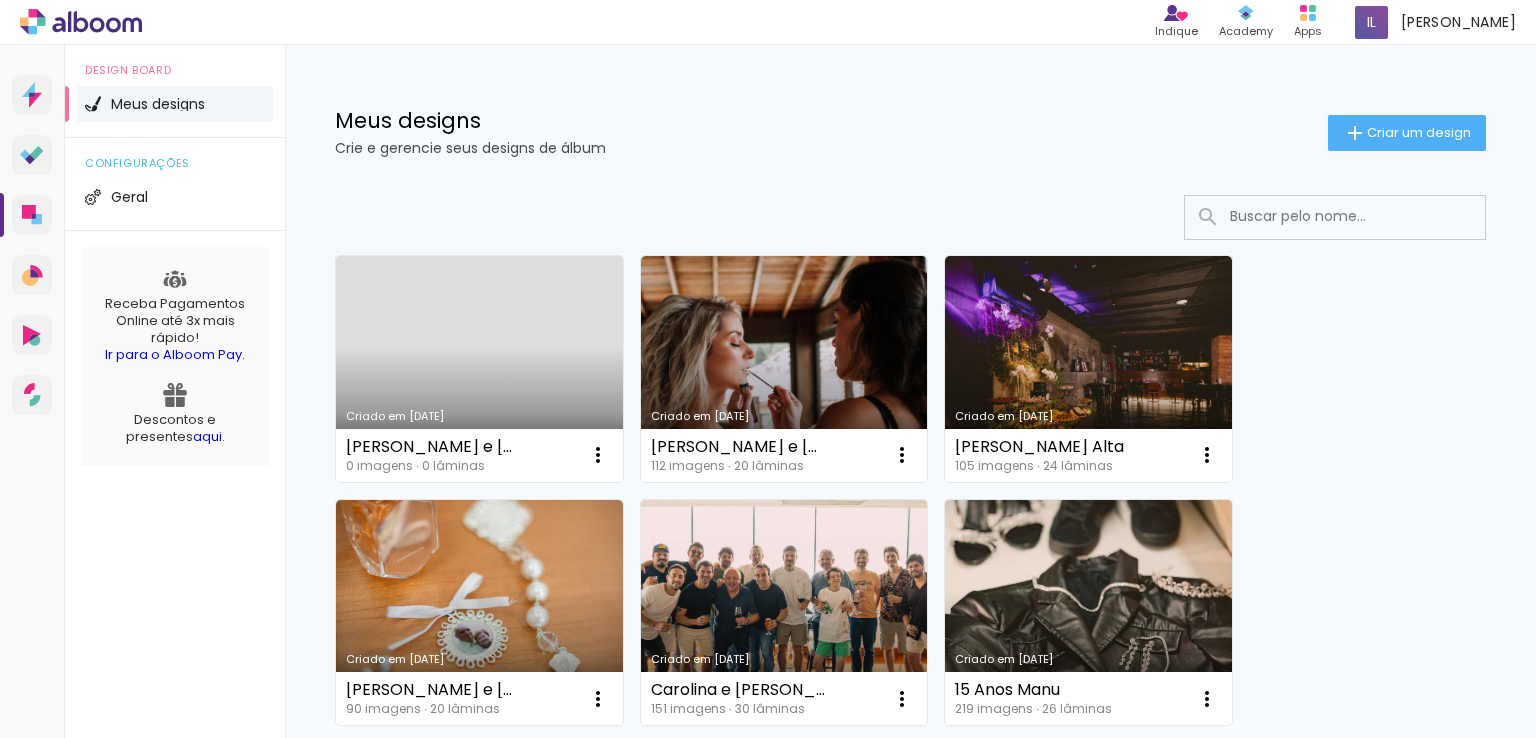 click on "Criado em [DATE]" at bounding box center (479, 369) 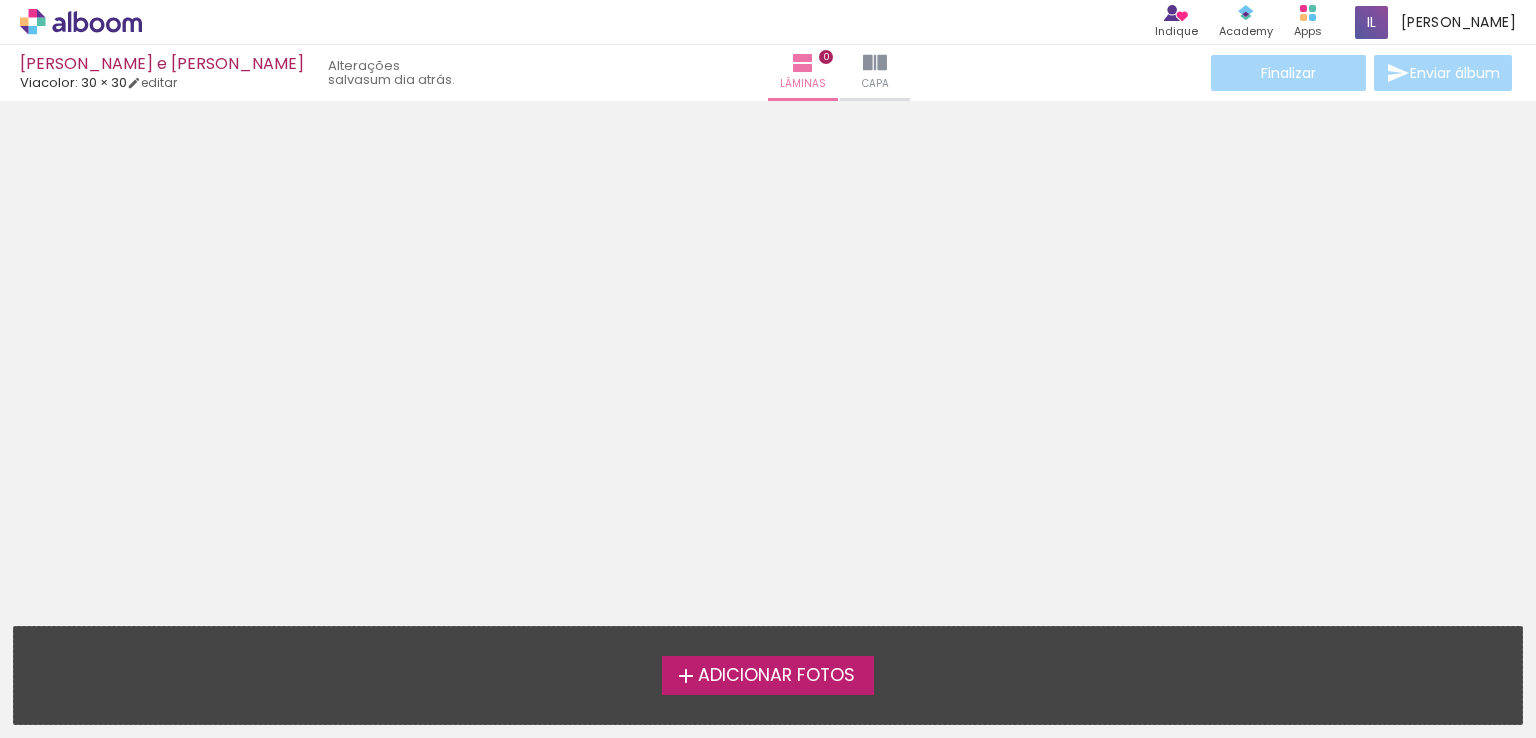 click on "Adicionar Fotos" at bounding box center (776, 676) 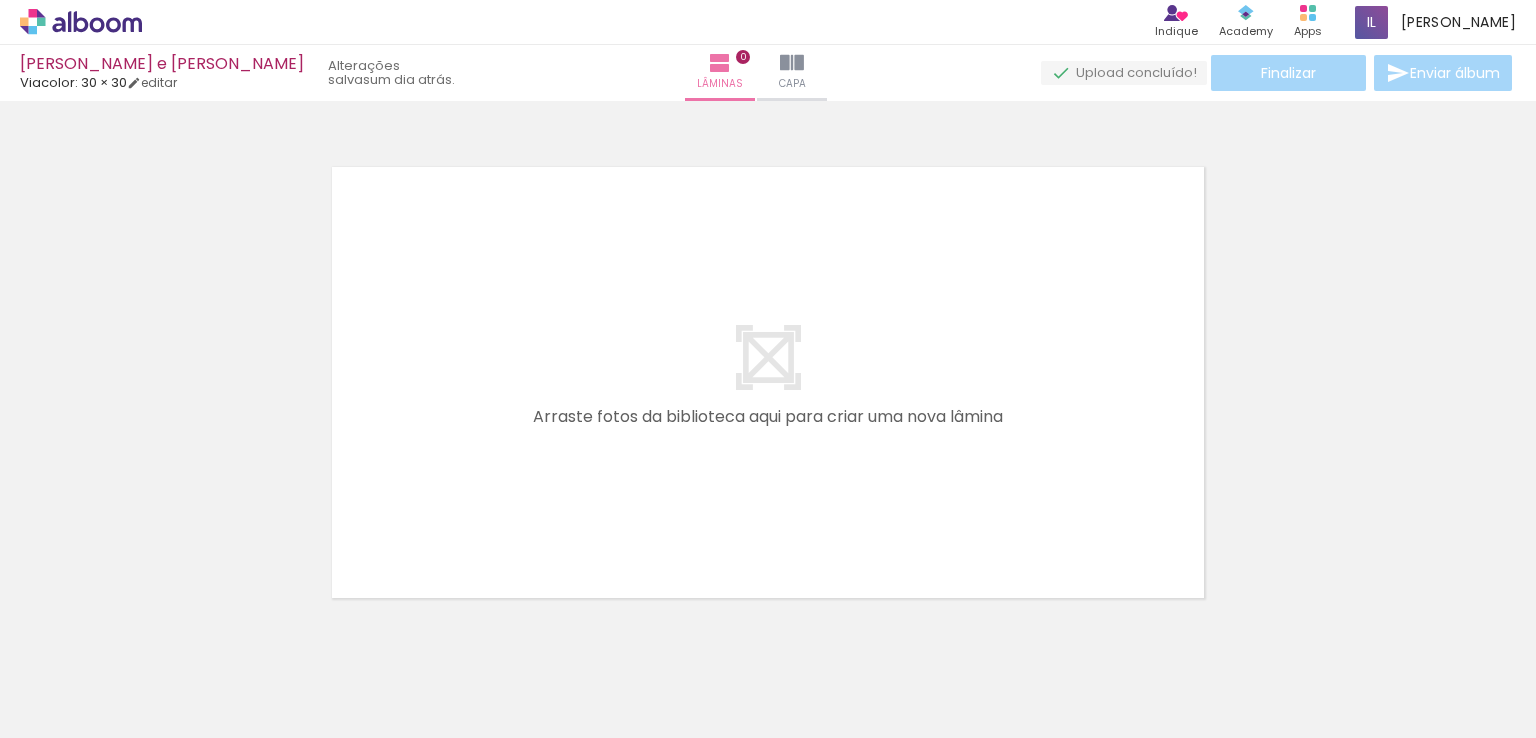 scroll, scrollTop: 25, scrollLeft: 0, axis: vertical 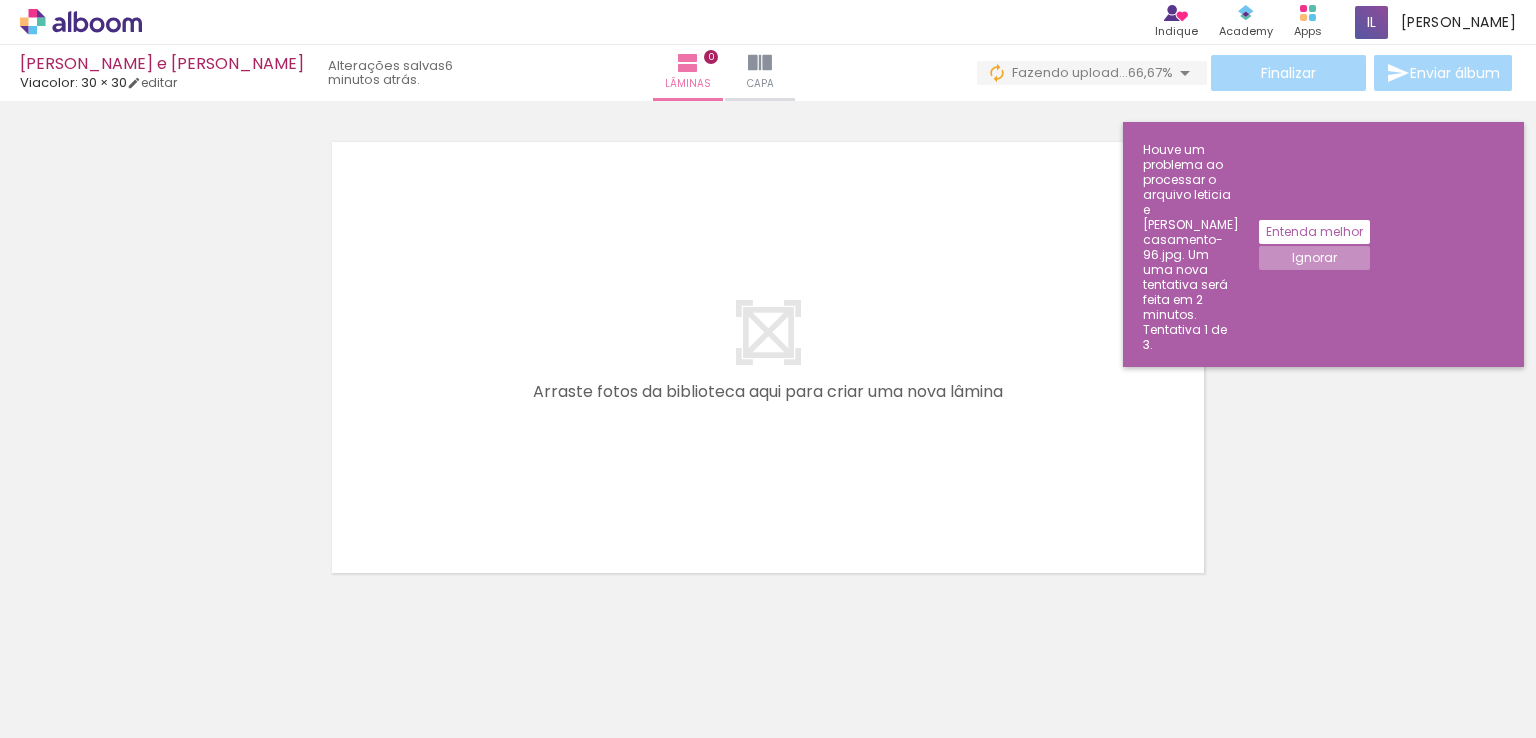 click on "Entenda melhor" 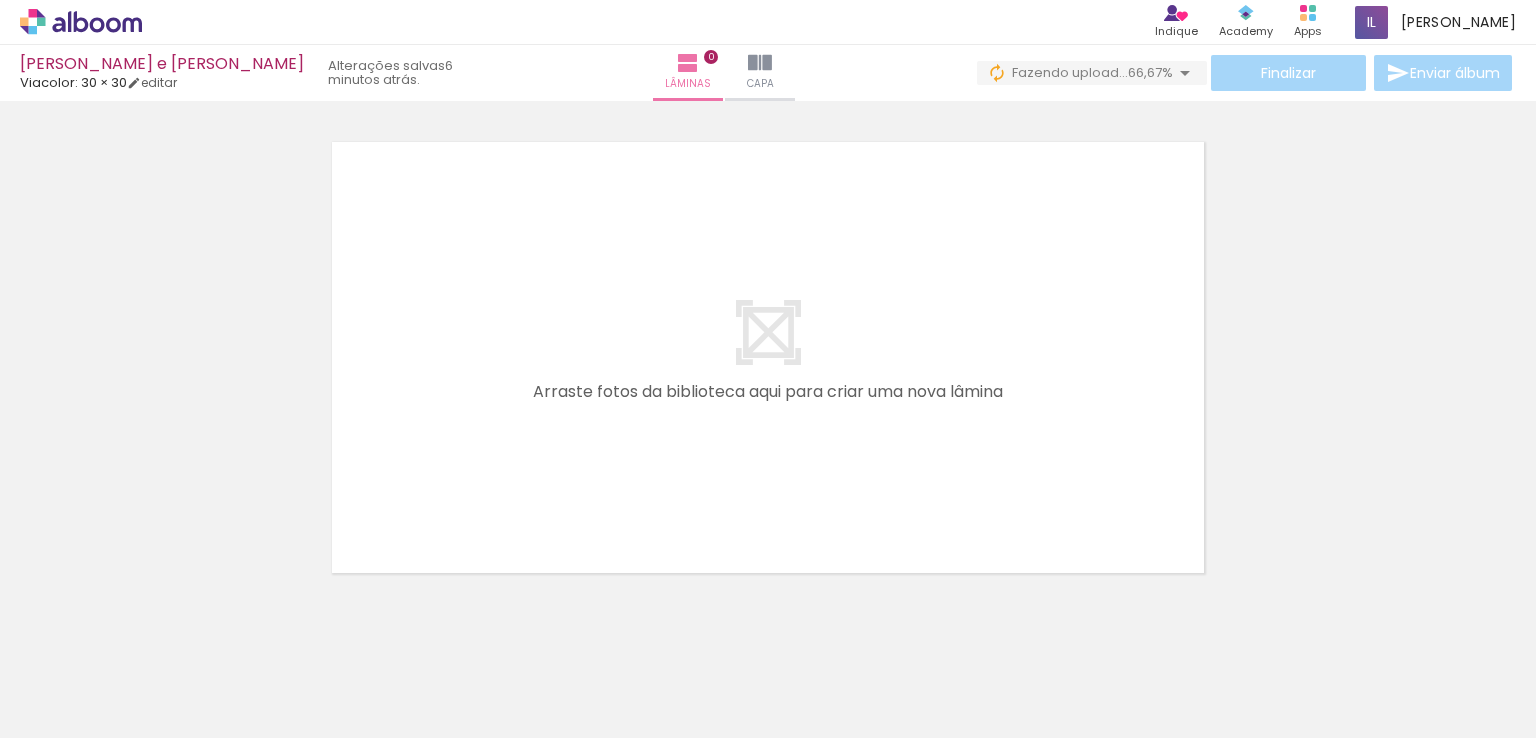 scroll, scrollTop: 0, scrollLeft: 0, axis: both 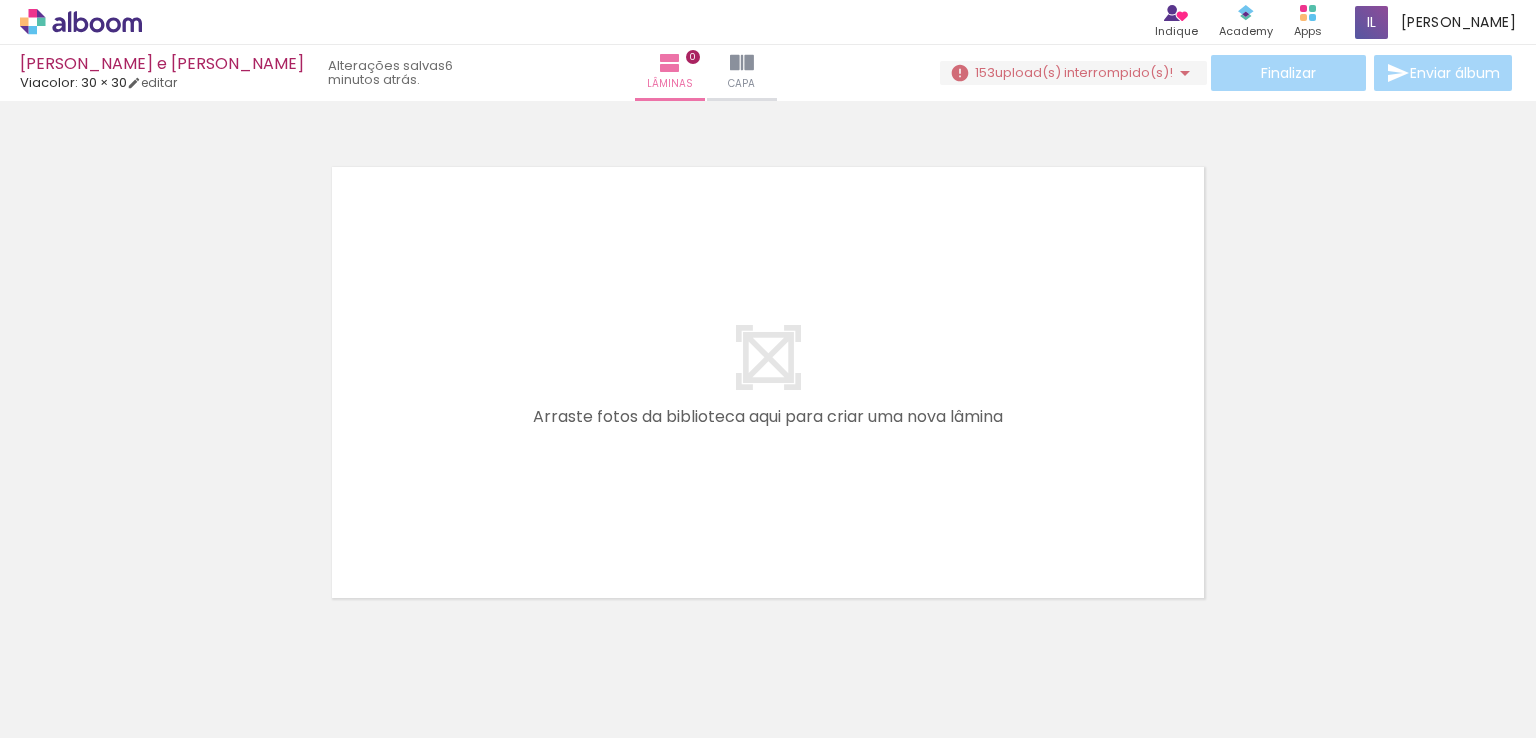 click on "upload(s) interrompido(s)!" at bounding box center (1084, 72) 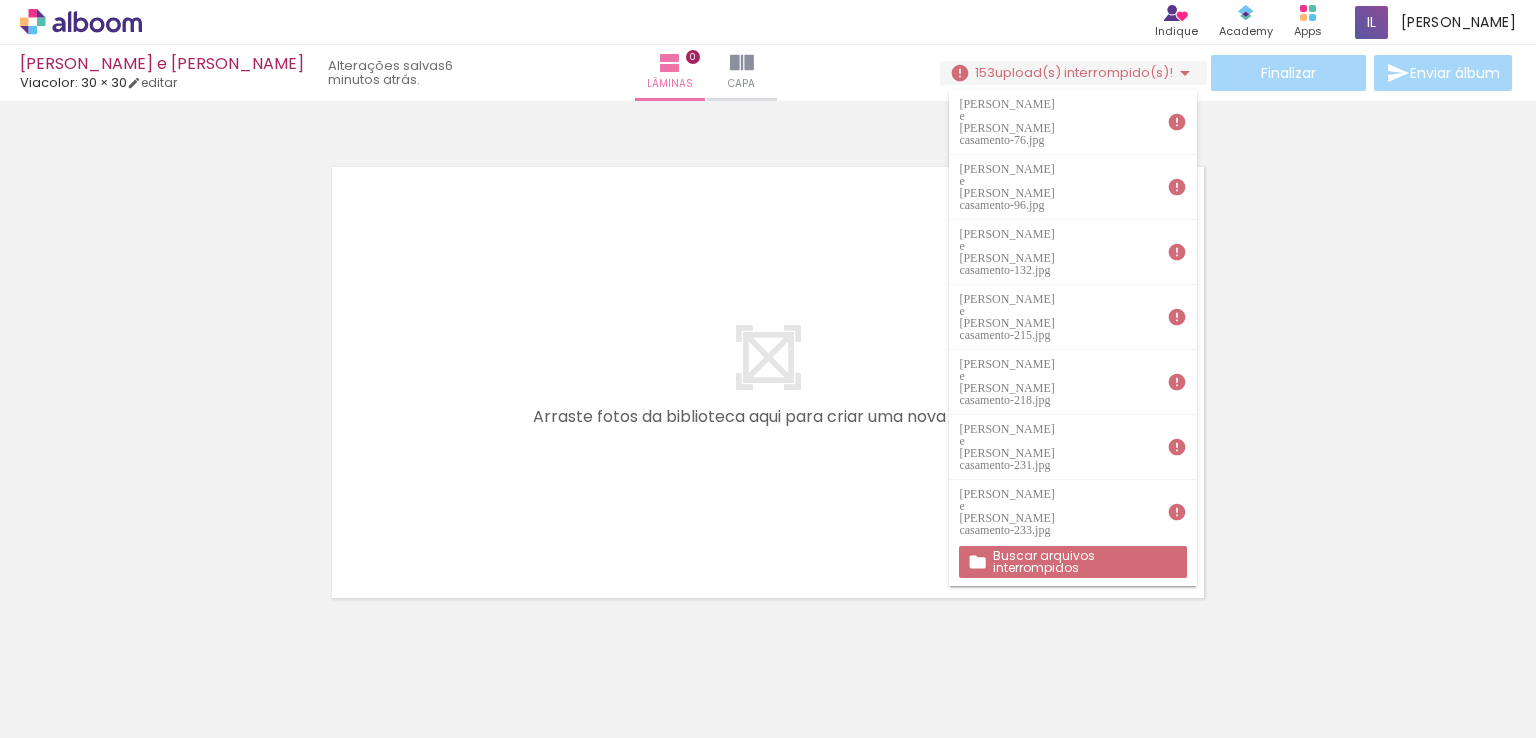 click on "Buscar arquivos interrompidos" at bounding box center (0, 0) 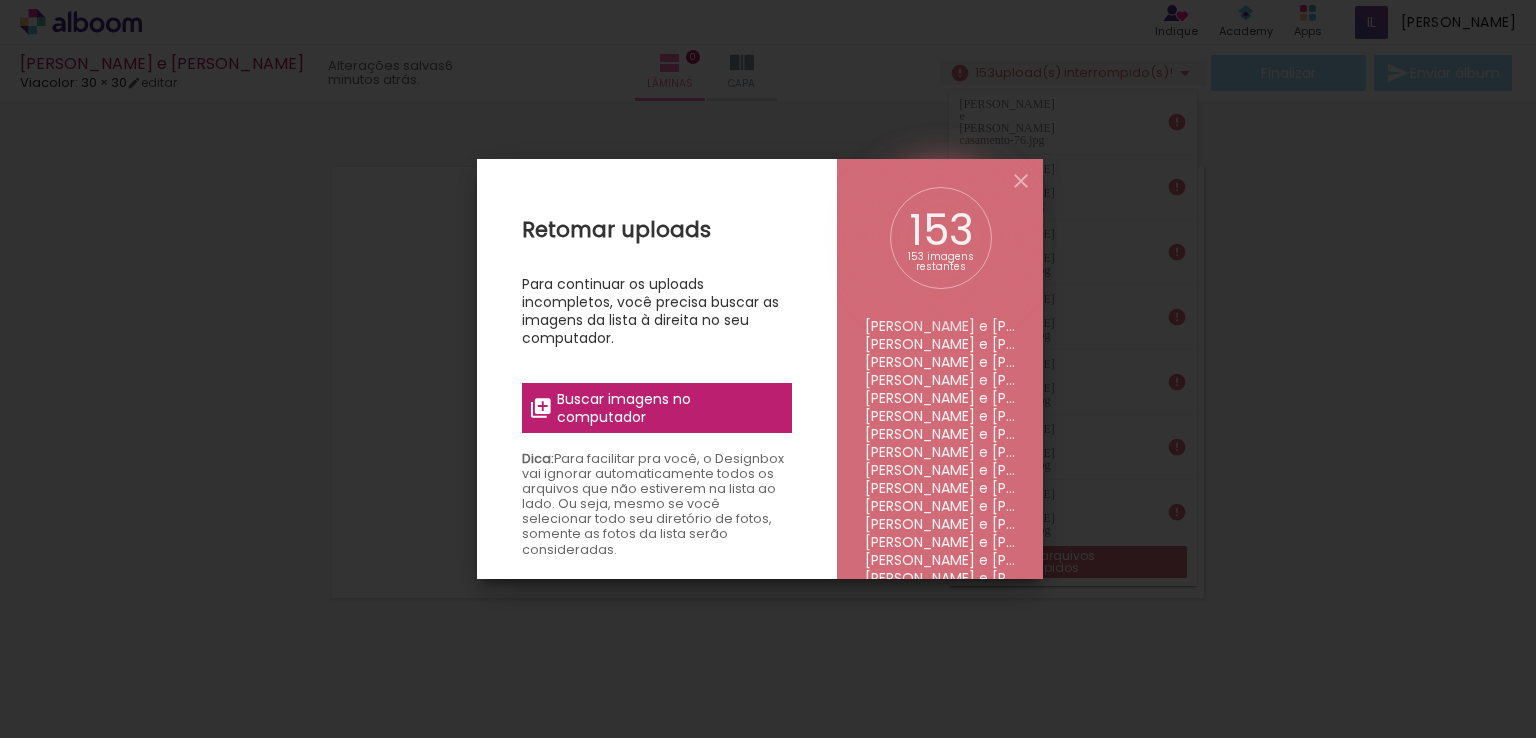 click on "Buscar imagens no computador" at bounding box center [668, 408] 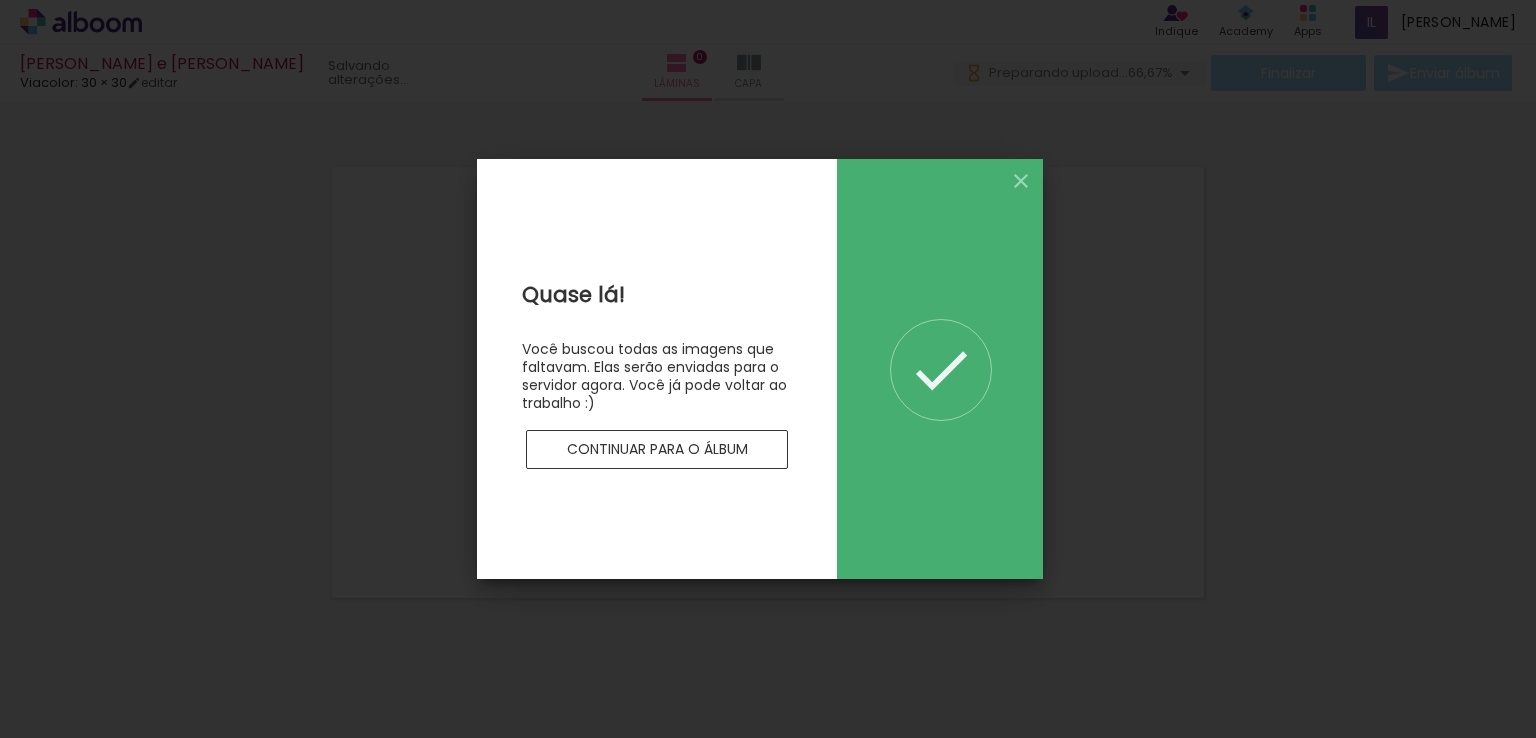 scroll, scrollTop: 0, scrollLeft: 0, axis: both 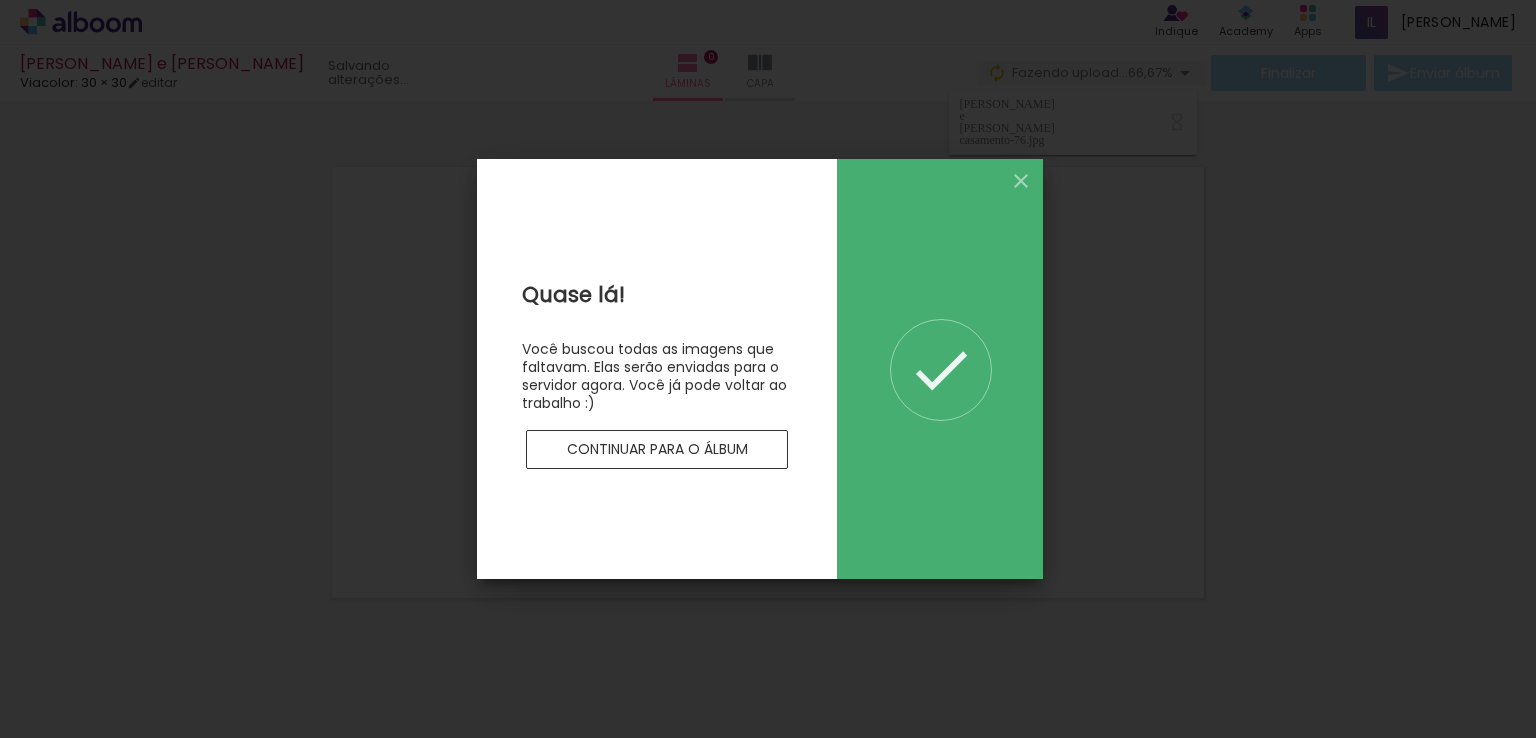 click on "Continuar para o álbum" at bounding box center [0, 0] 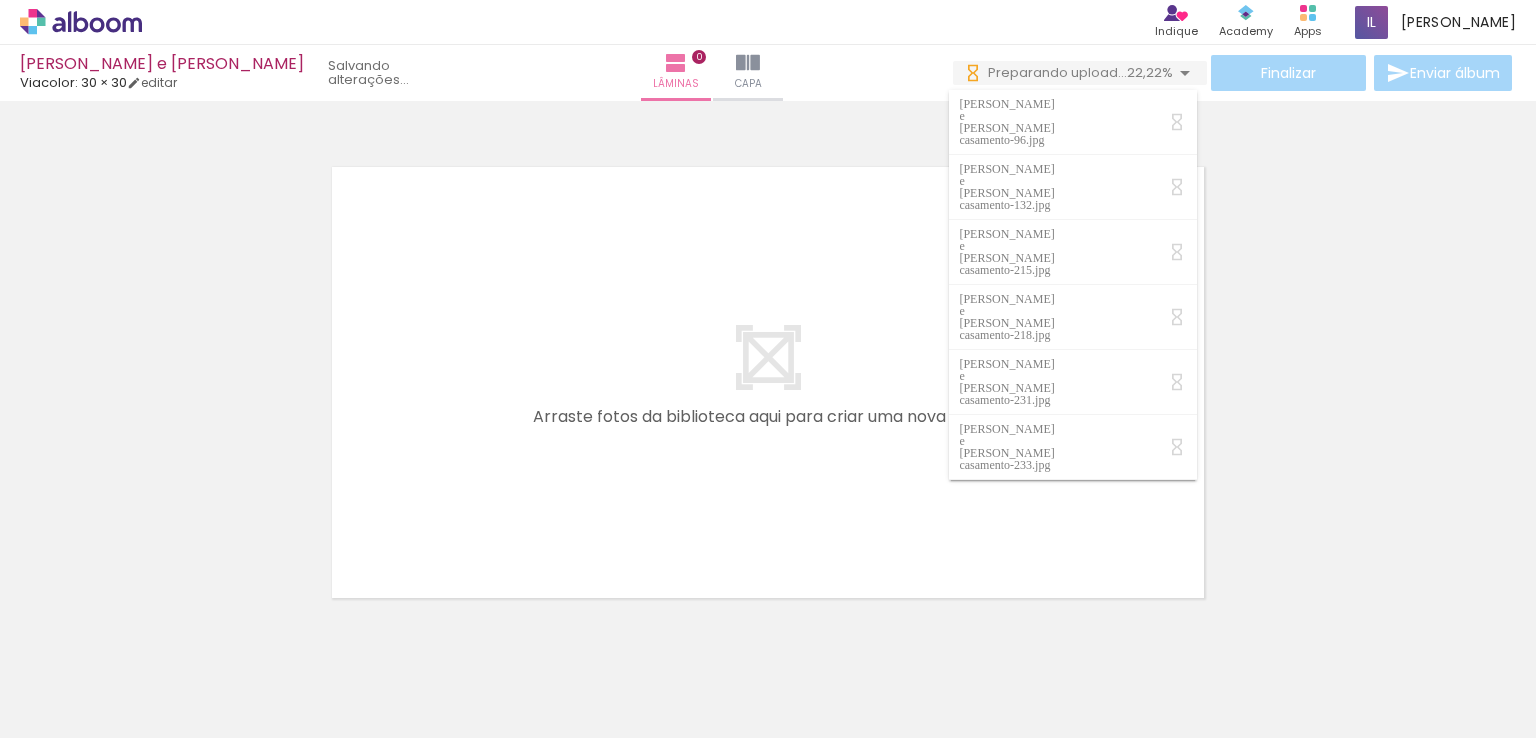 scroll, scrollTop: 0, scrollLeft: 0, axis: both 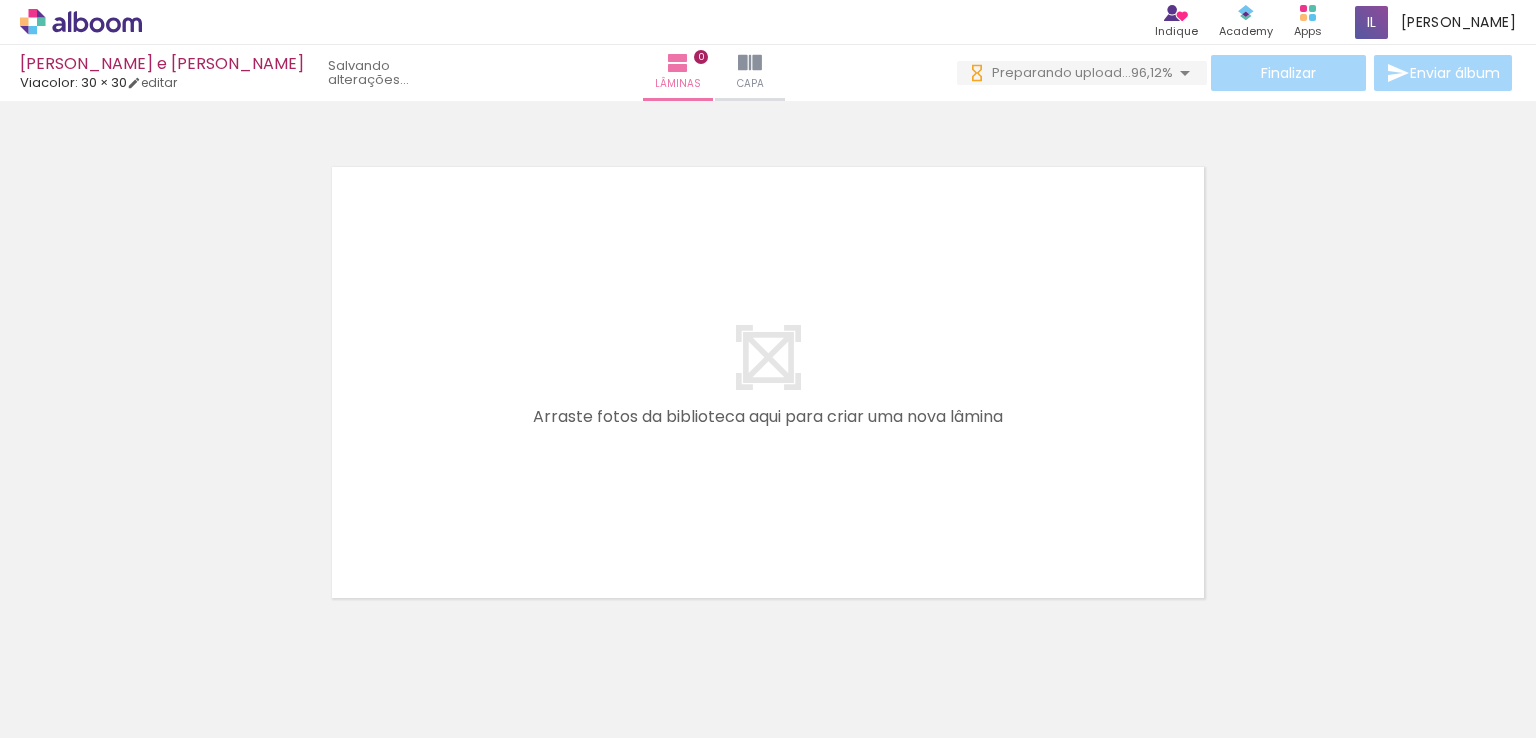 click at bounding box center (805, 671) 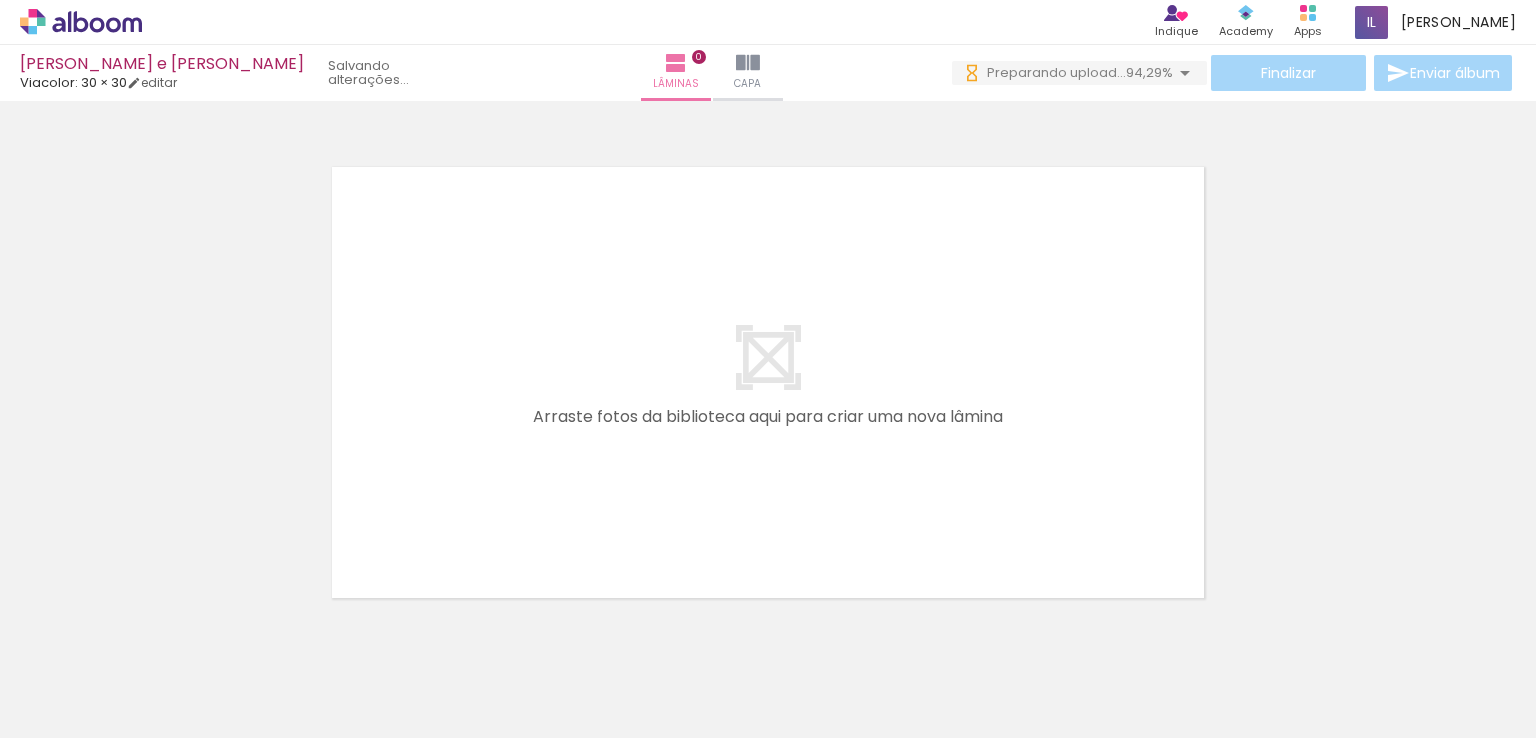scroll, scrollTop: 0, scrollLeft: 11164, axis: horizontal 